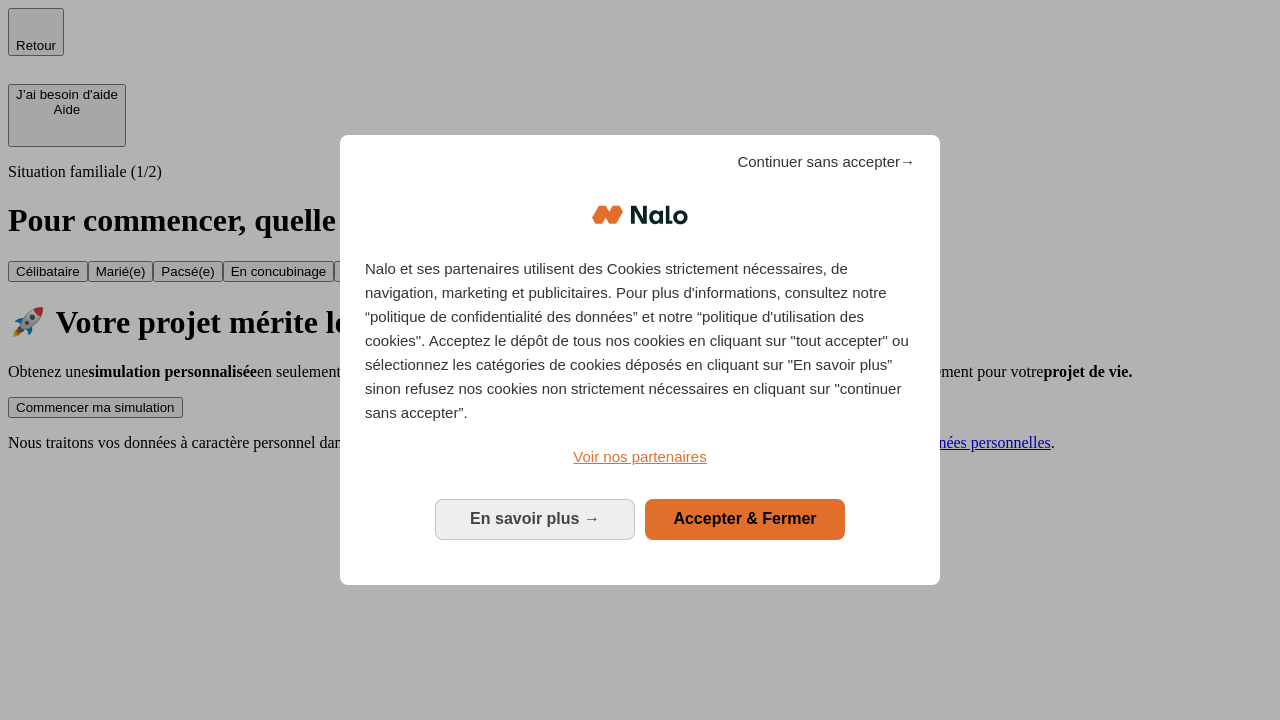 scroll, scrollTop: 0, scrollLeft: 0, axis: both 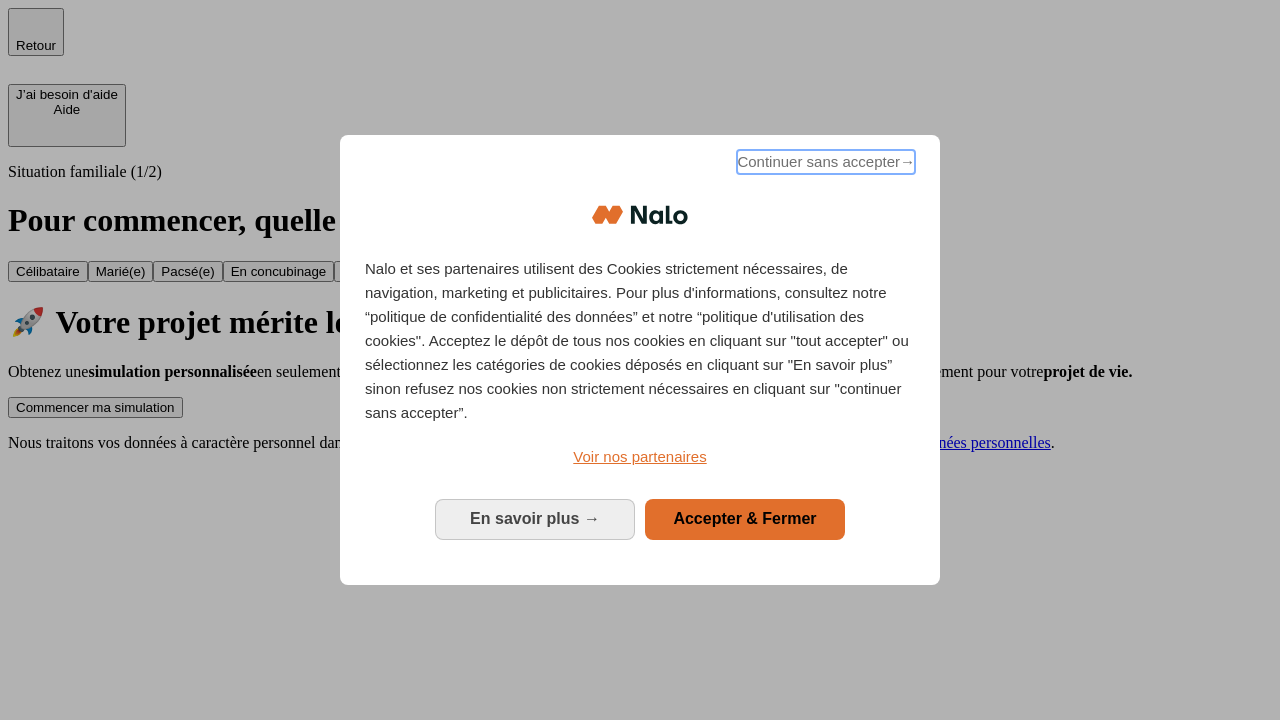 click on "Continuer sans accepter  →" at bounding box center [826, 162] 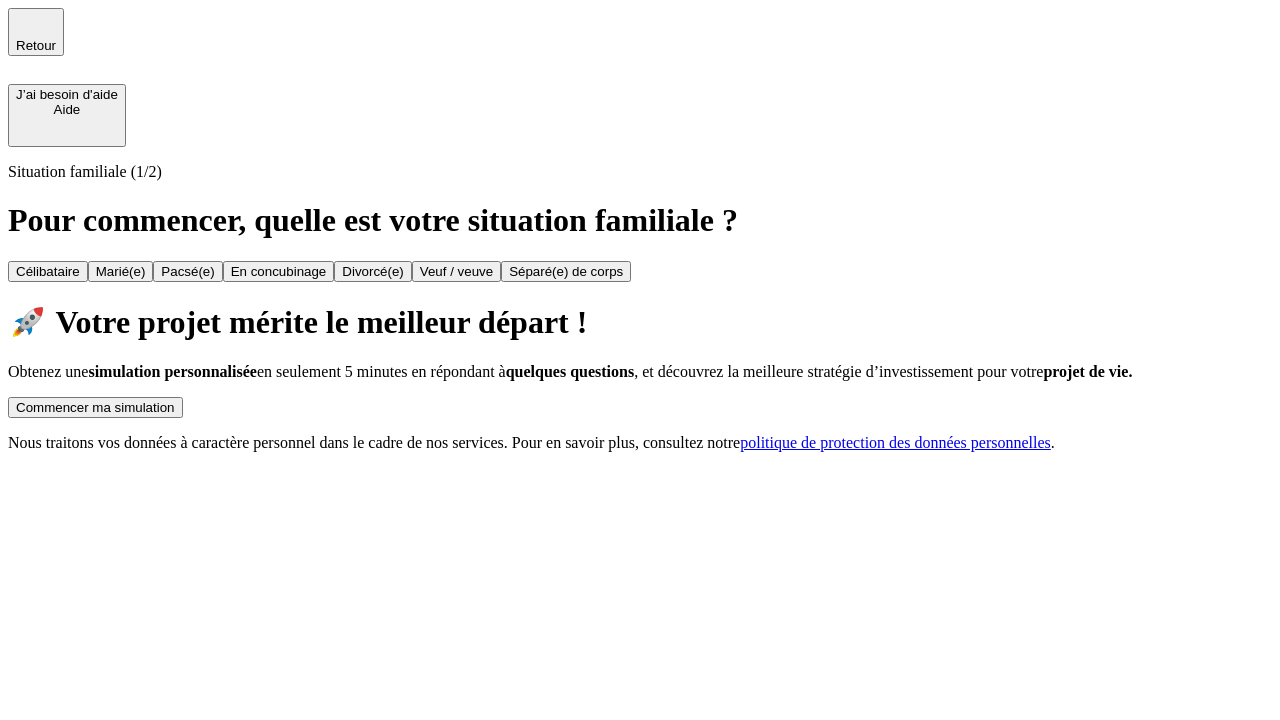 click on "Commencer ma simulation" at bounding box center [95, 407] 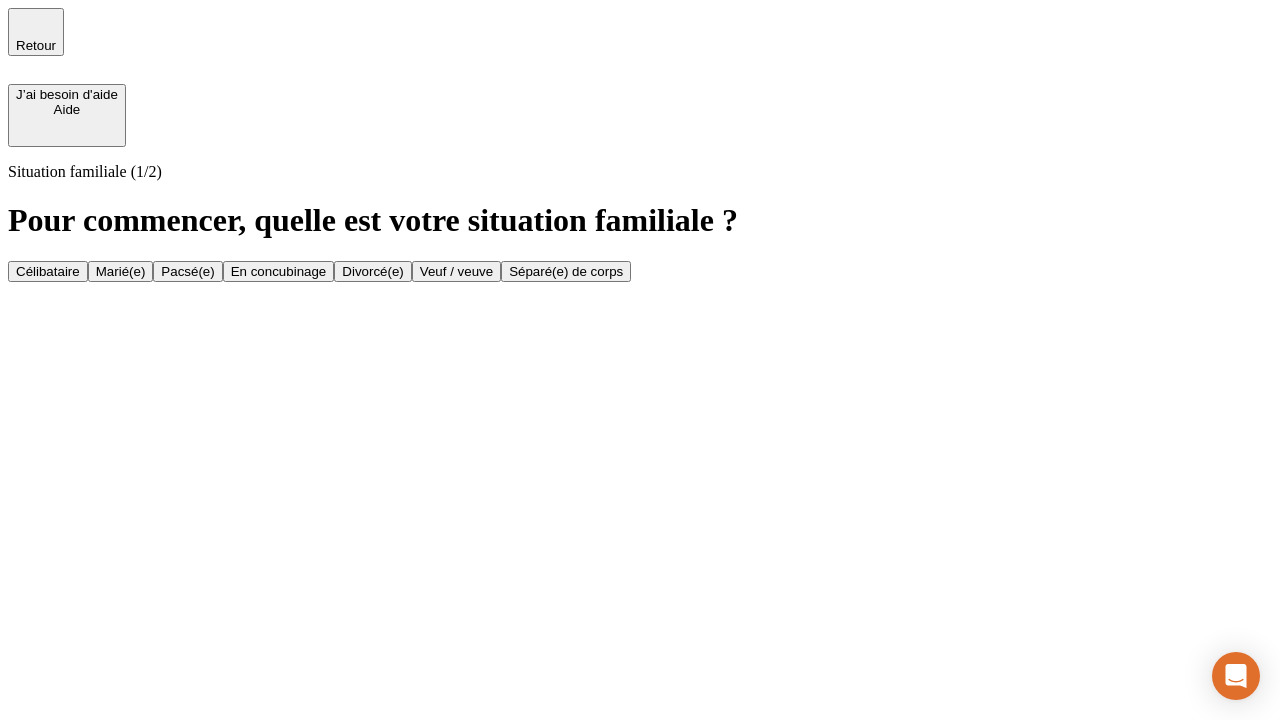 click on "Célibataire" at bounding box center (48, 271) 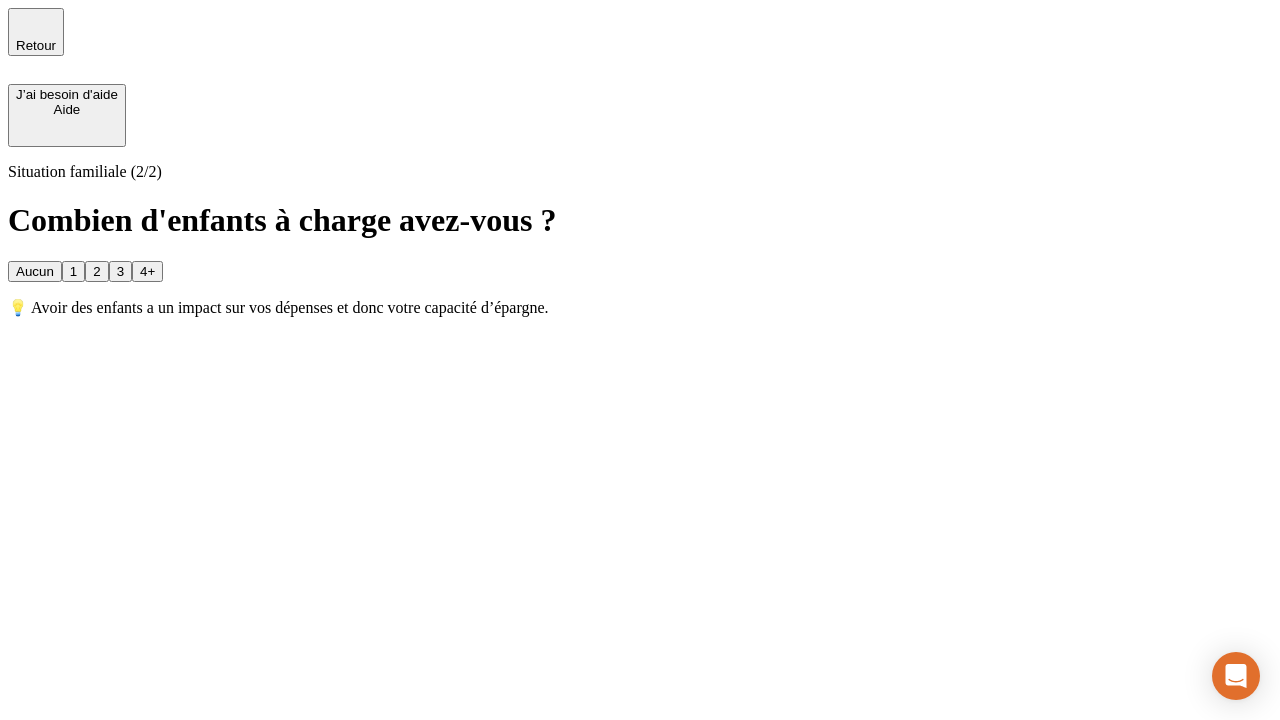 click on "Aucun" at bounding box center [35, 271] 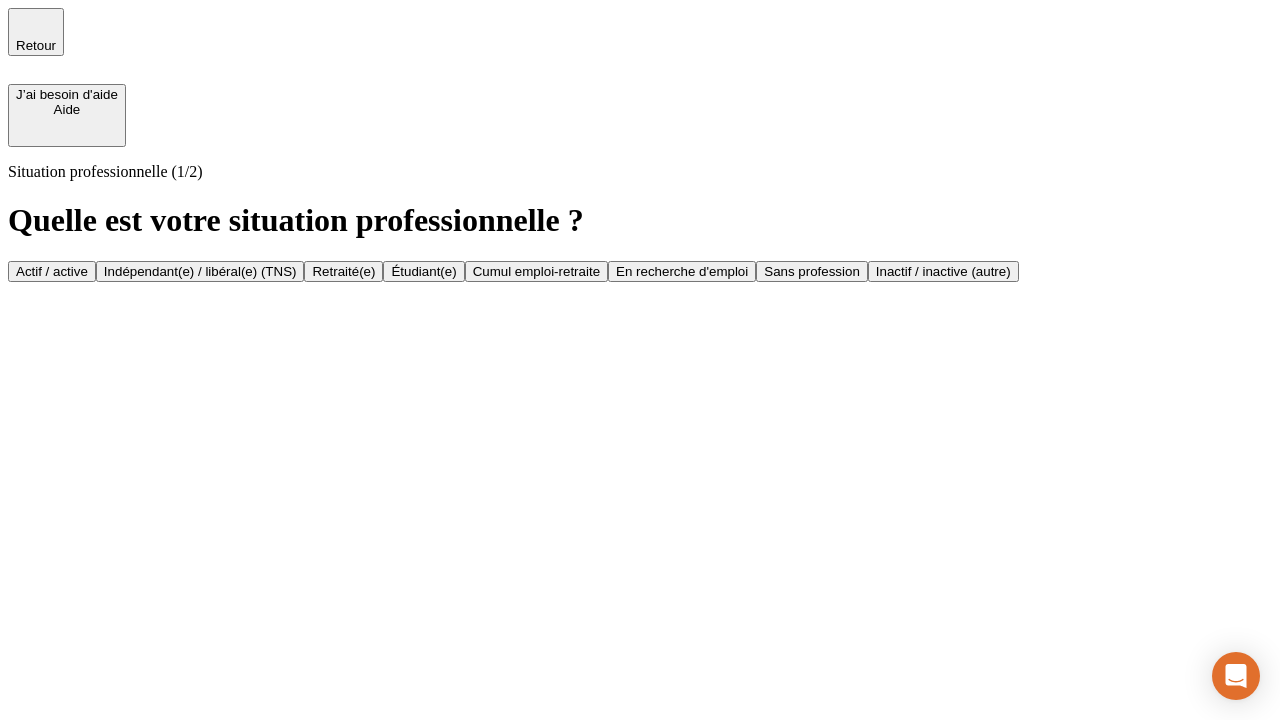 click on "Actif / active" at bounding box center (52, 271) 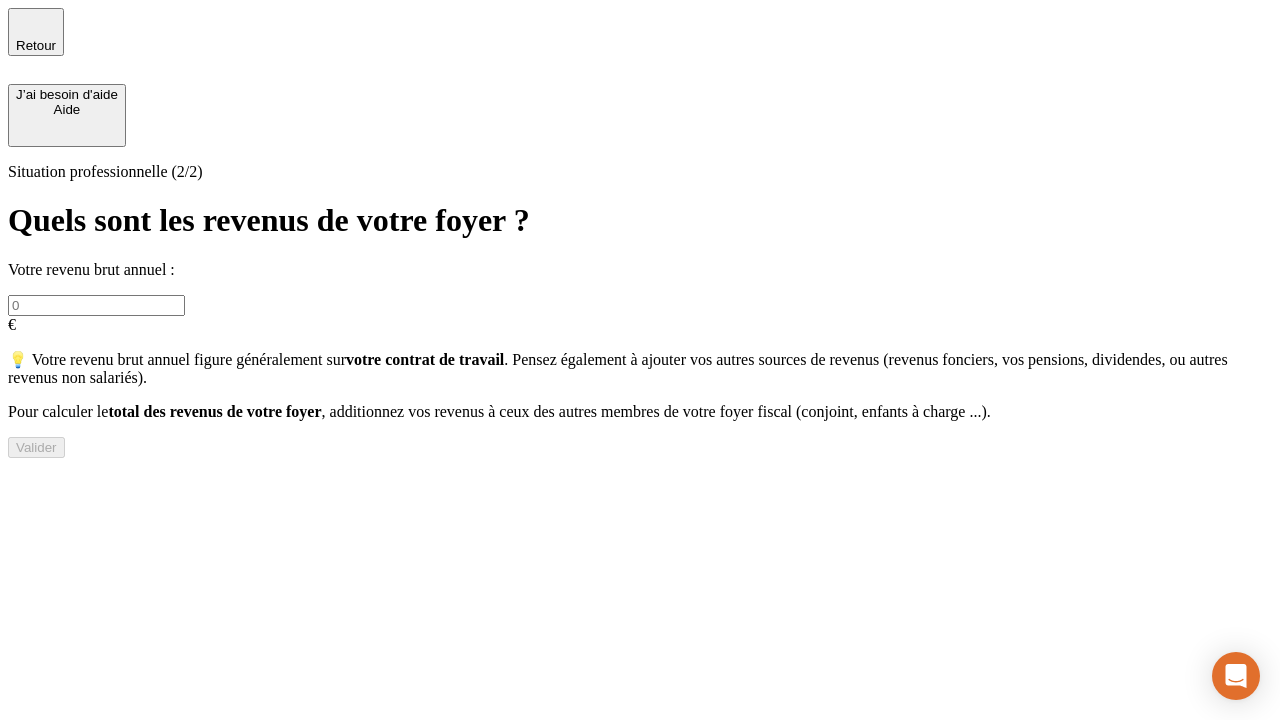 click at bounding box center [96, 305] 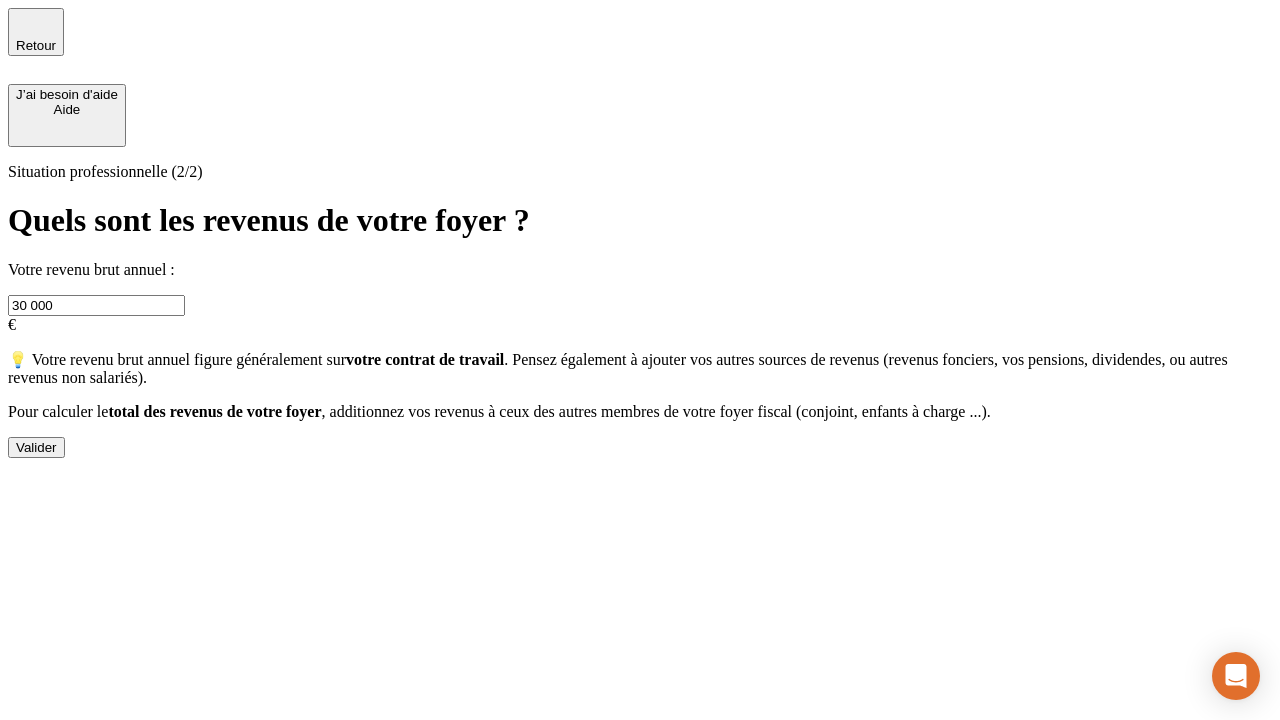 click on "Valider" at bounding box center [36, 447] 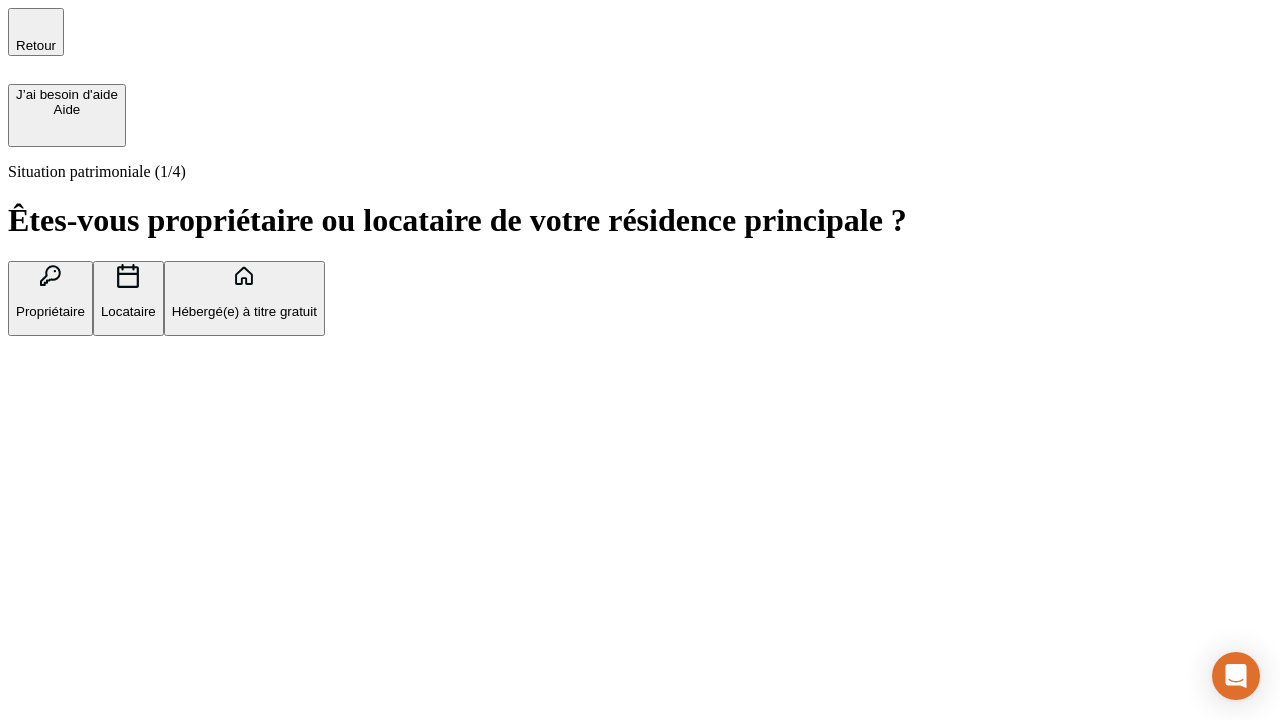 click on "Hébergé(e) à titre gratuit" at bounding box center (244, 311) 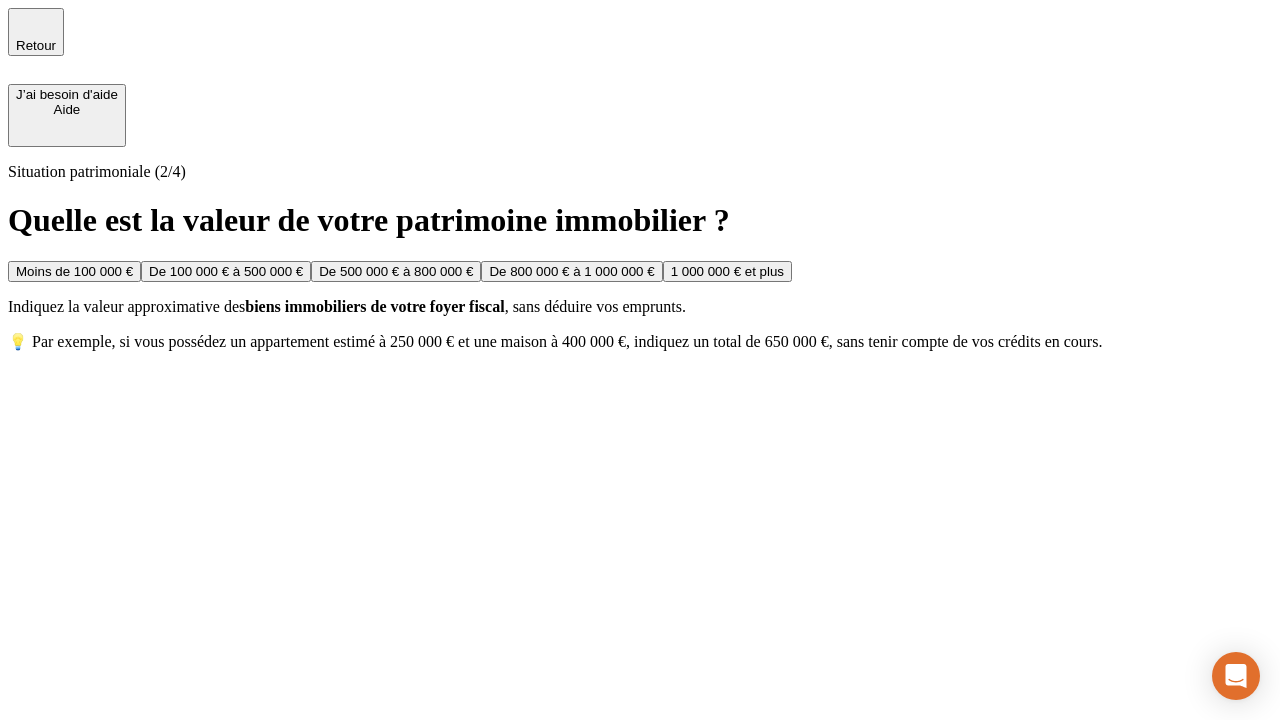 click on "Moins de 100 000 €" at bounding box center [74, 271] 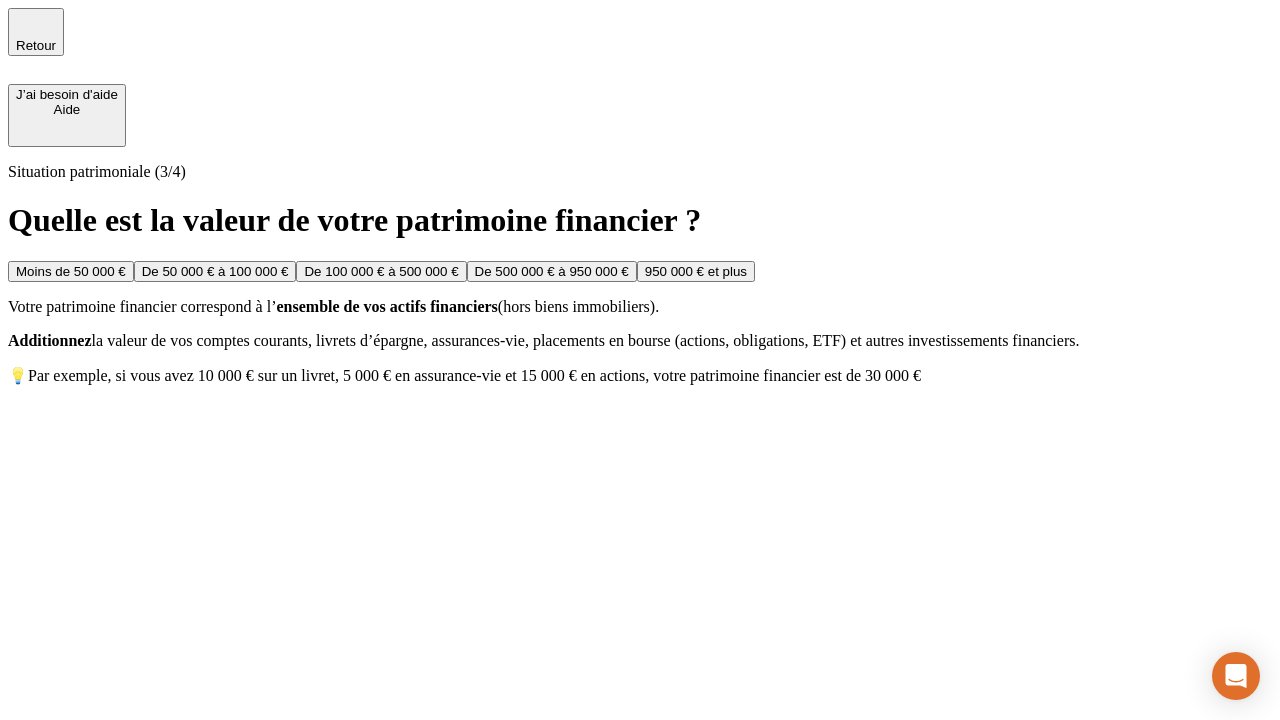 click on "Moins de 50 000 €" at bounding box center [71, 271] 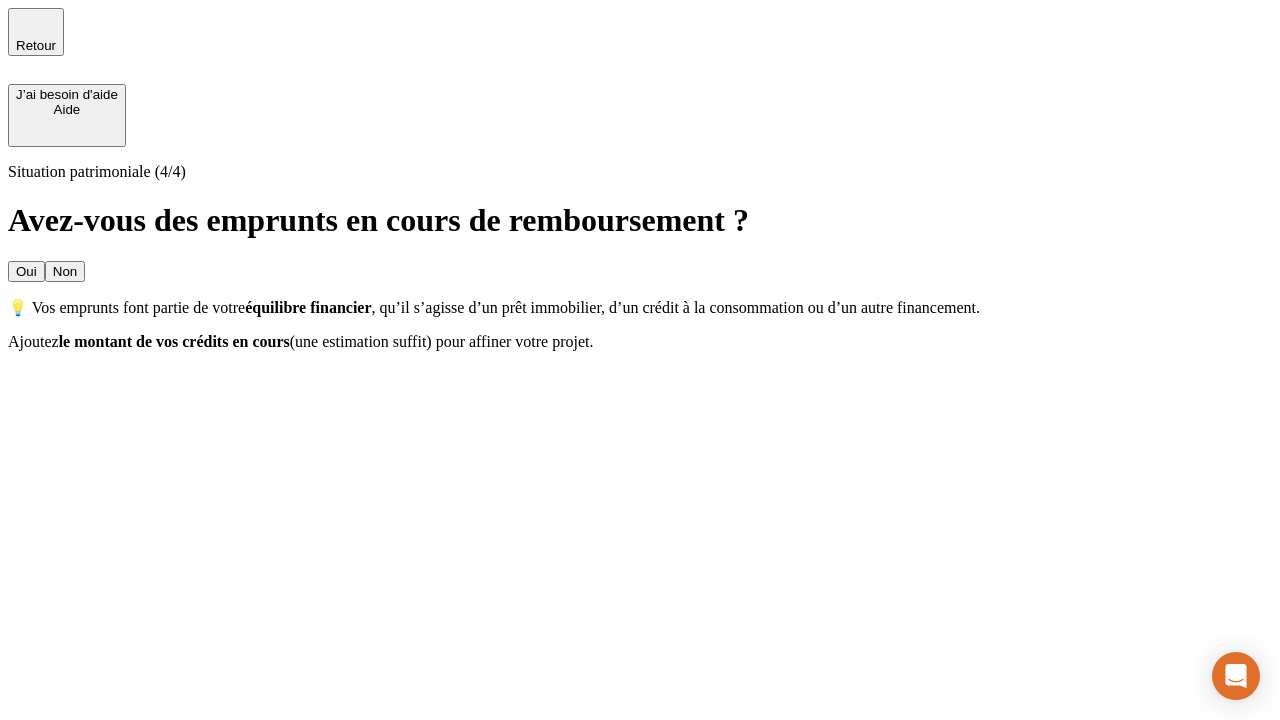 click on "Non" at bounding box center (65, 271) 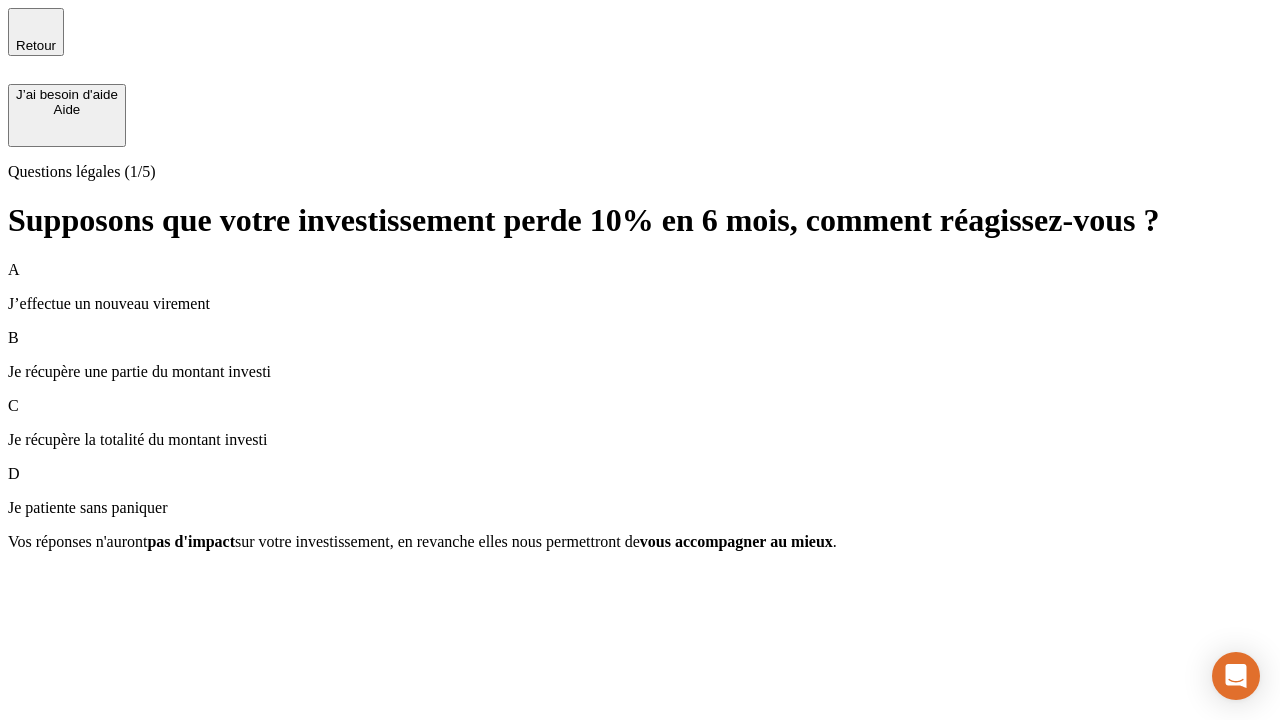 click on "A J’effectue un nouveau virement" at bounding box center (640, 287) 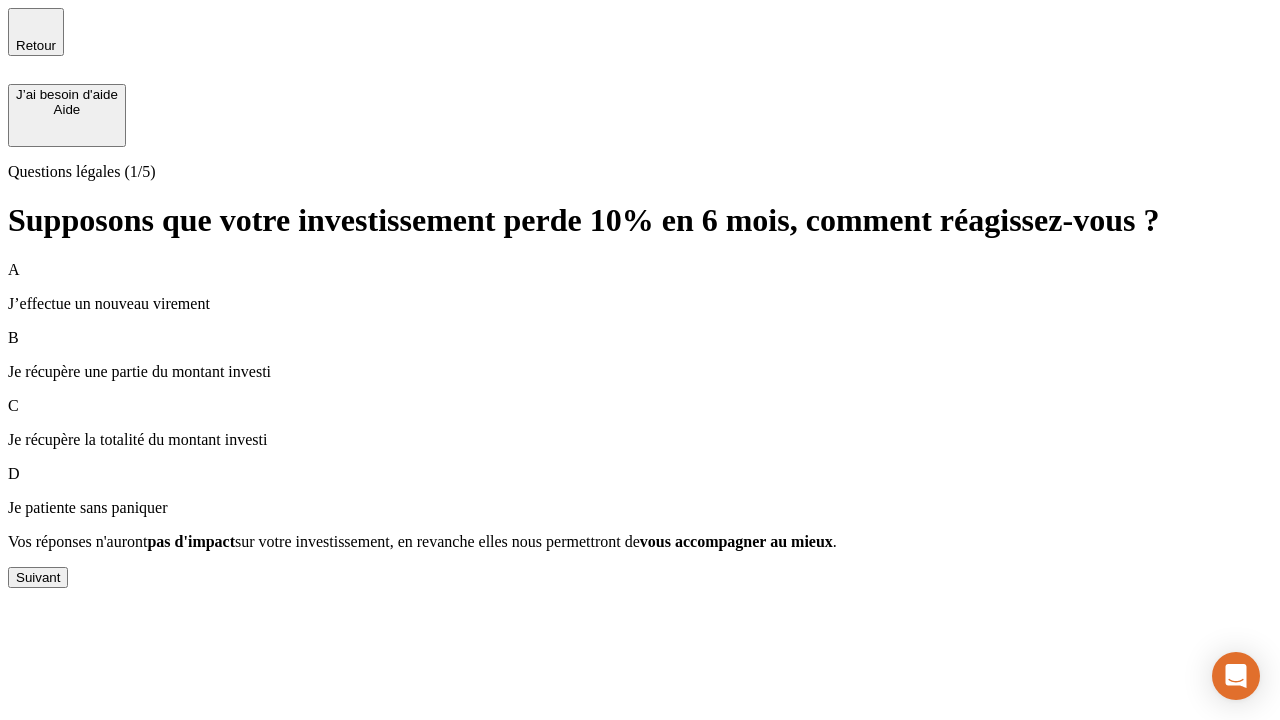 click on "Suivant" at bounding box center (38, 577) 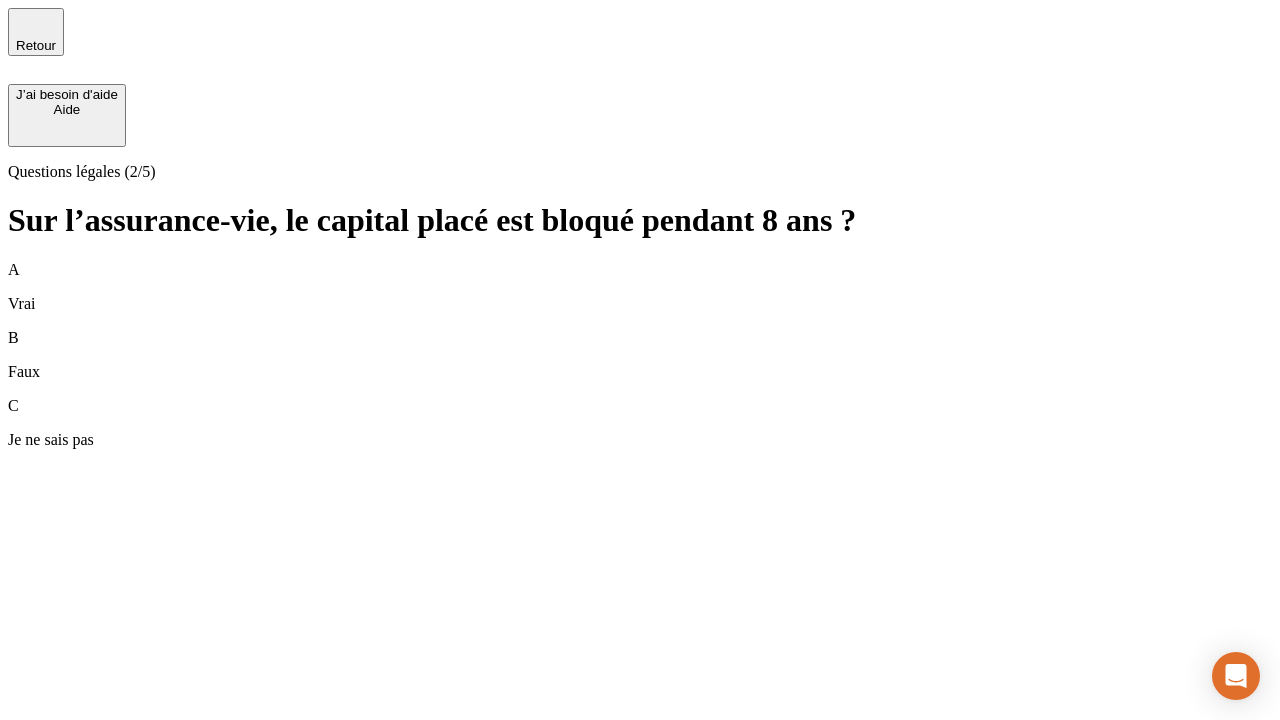click on "B Faux" at bounding box center (640, 355) 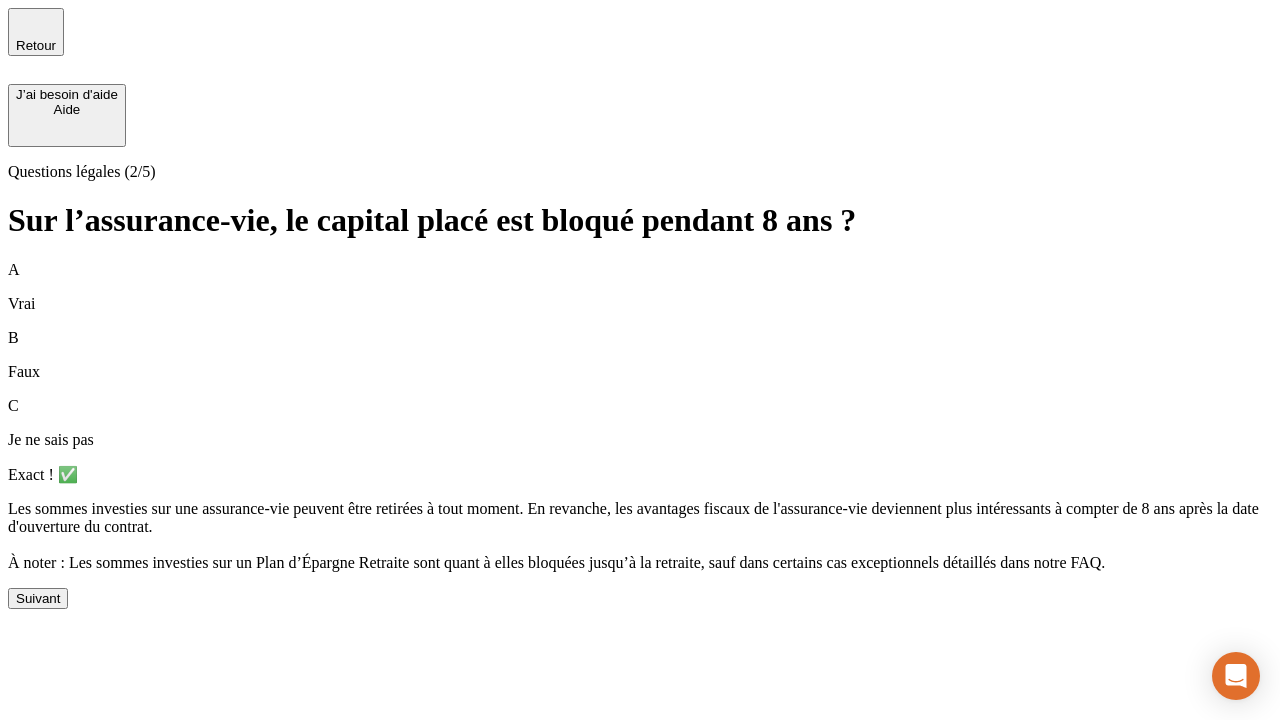click on "Suivant" at bounding box center [38, 598] 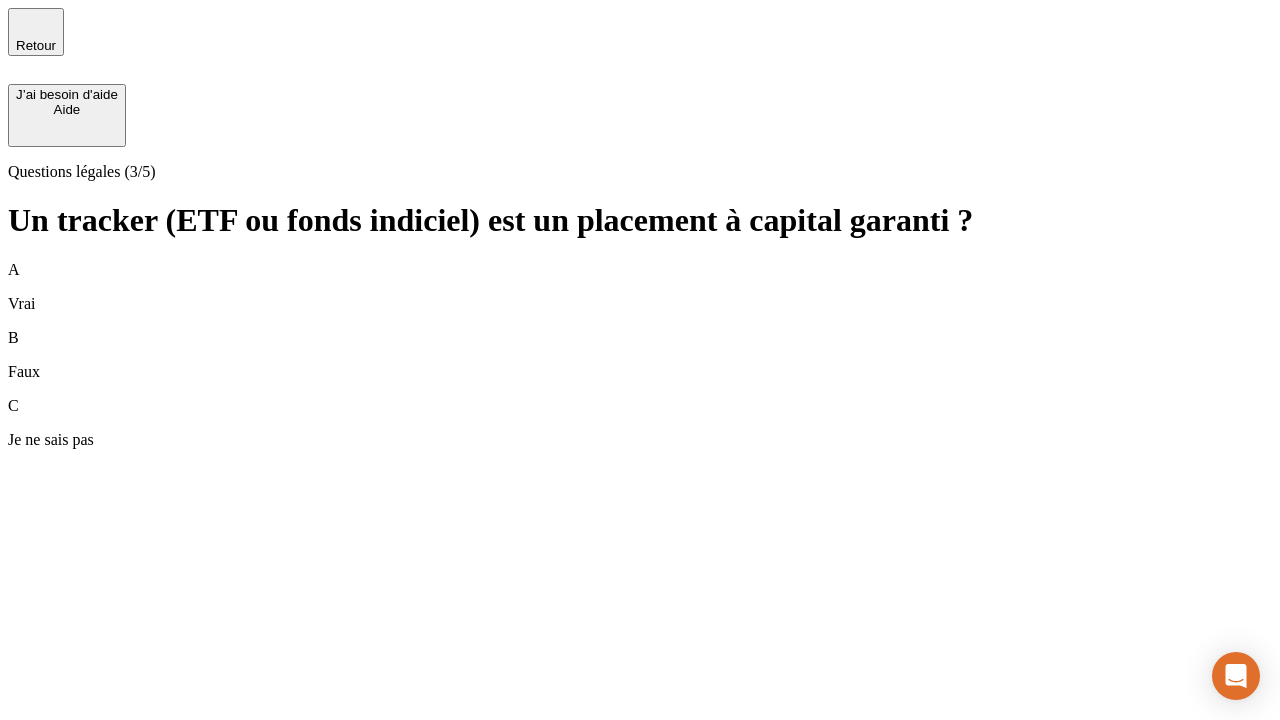 click on "B Faux" at bounding box center [640, 355] 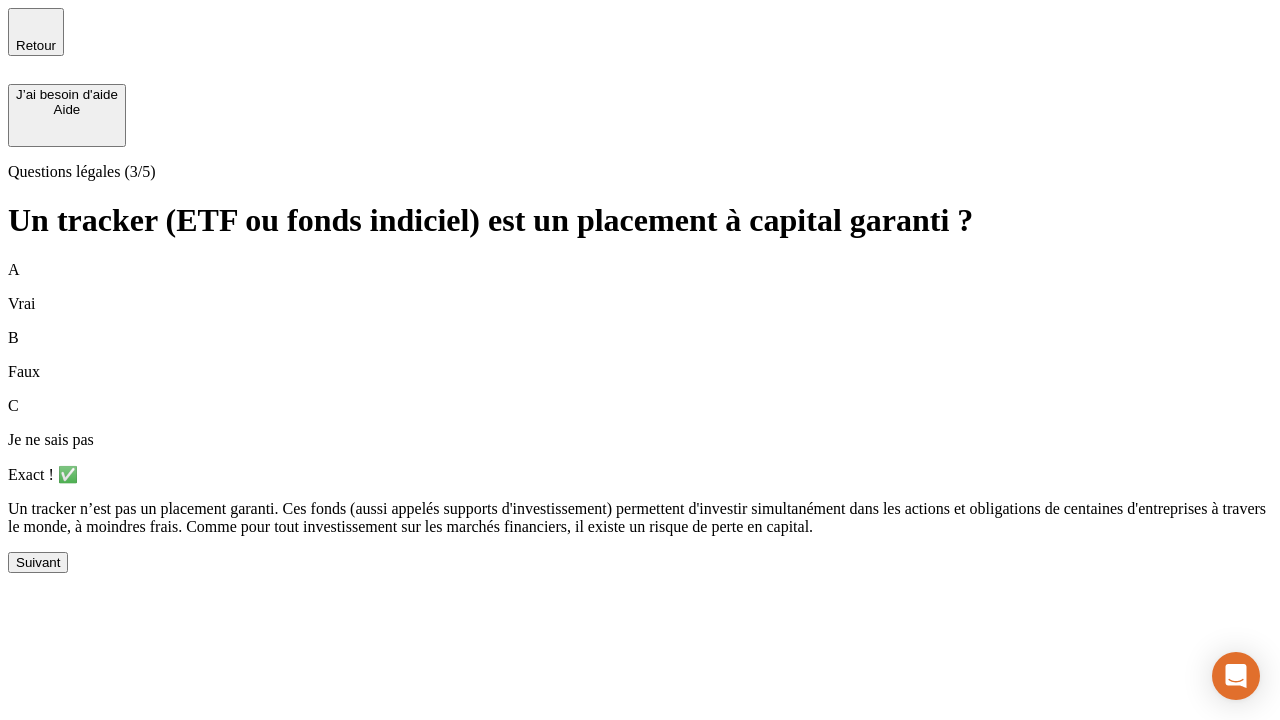 click on "Suivant" at bounding box center (38, 562) 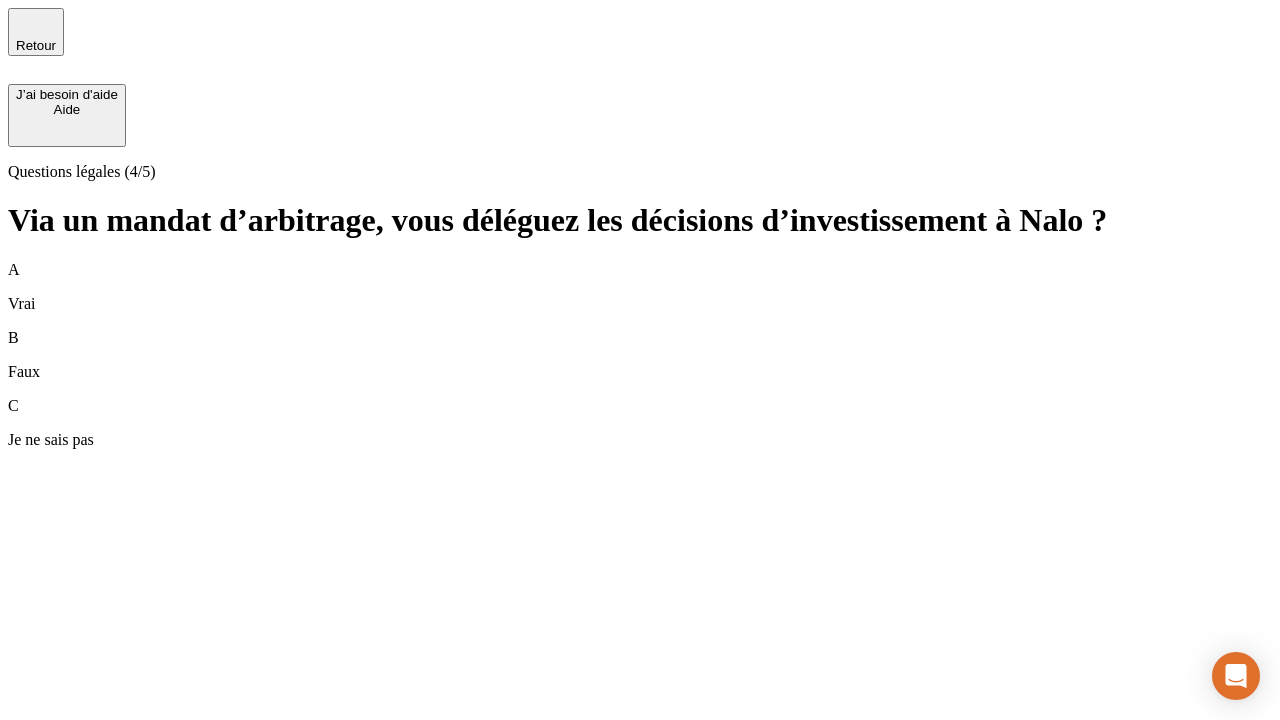 click on "A Vrai" at bounding box center [640, 287] 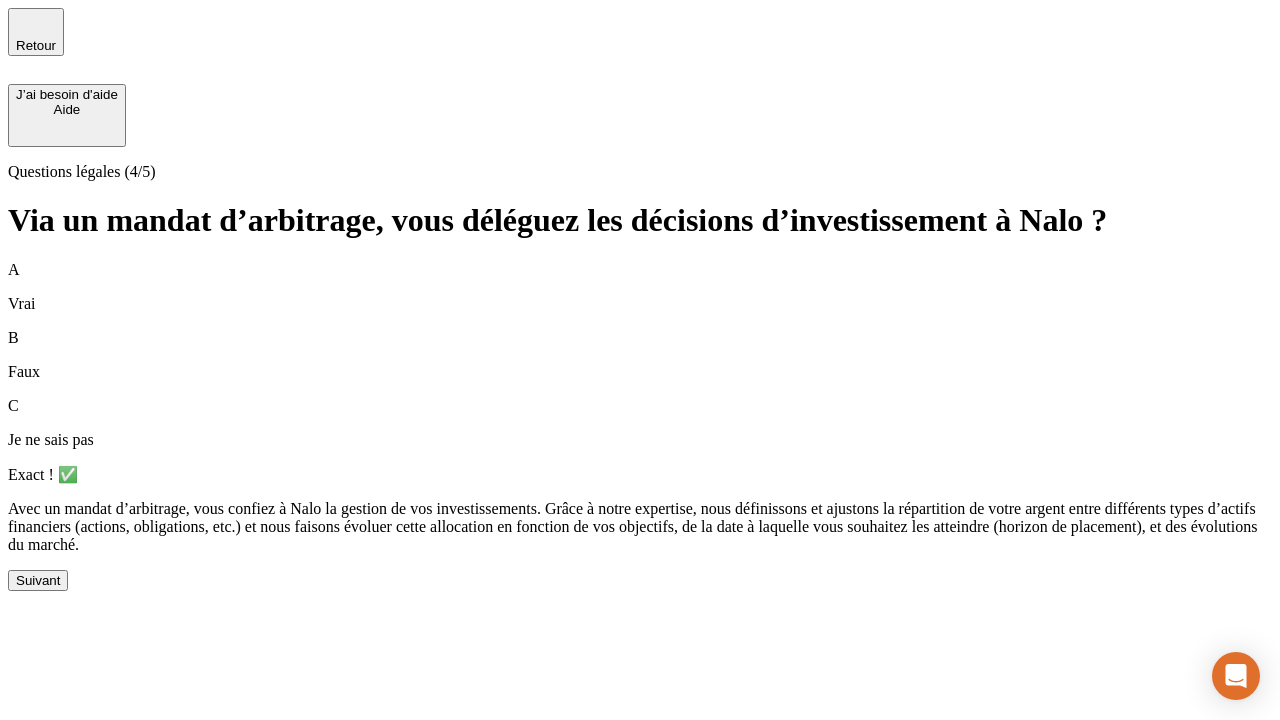 click on "Suivant" at bounding box center [38, 580] 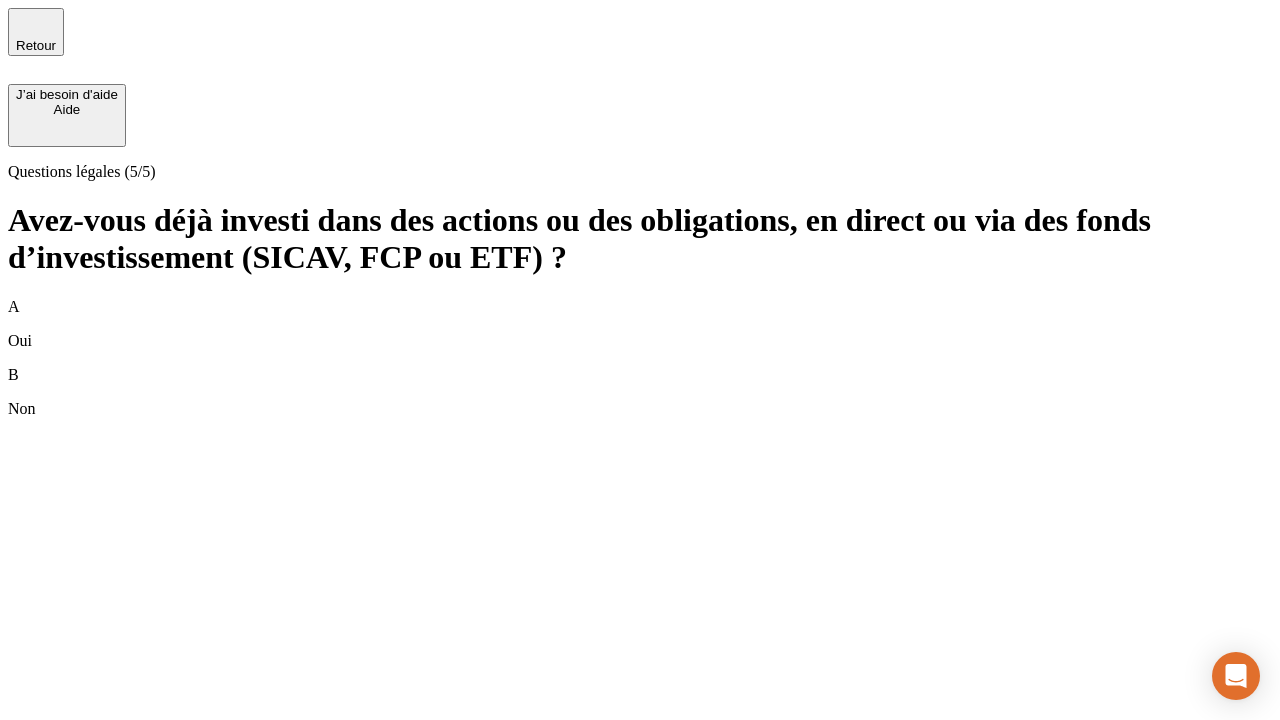 click on "B Non" at bounding box center (640, 392) 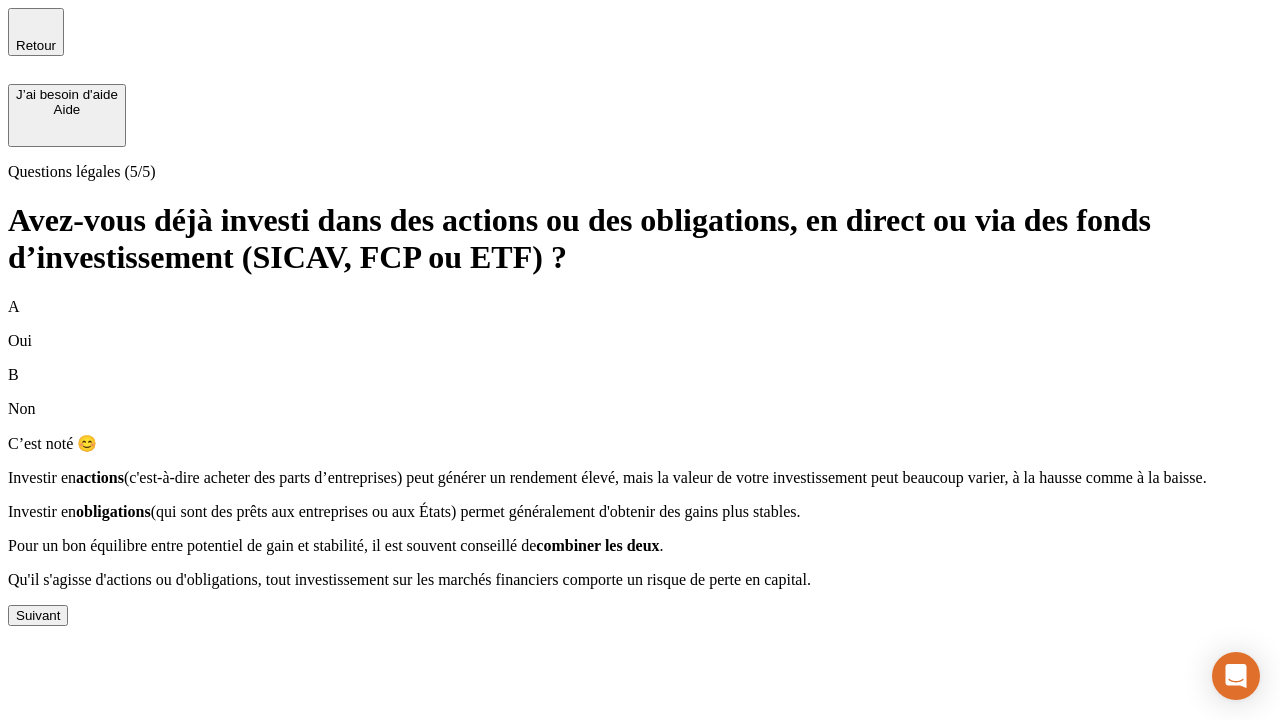 click on "Suivant" at bounding box center (38, 615) 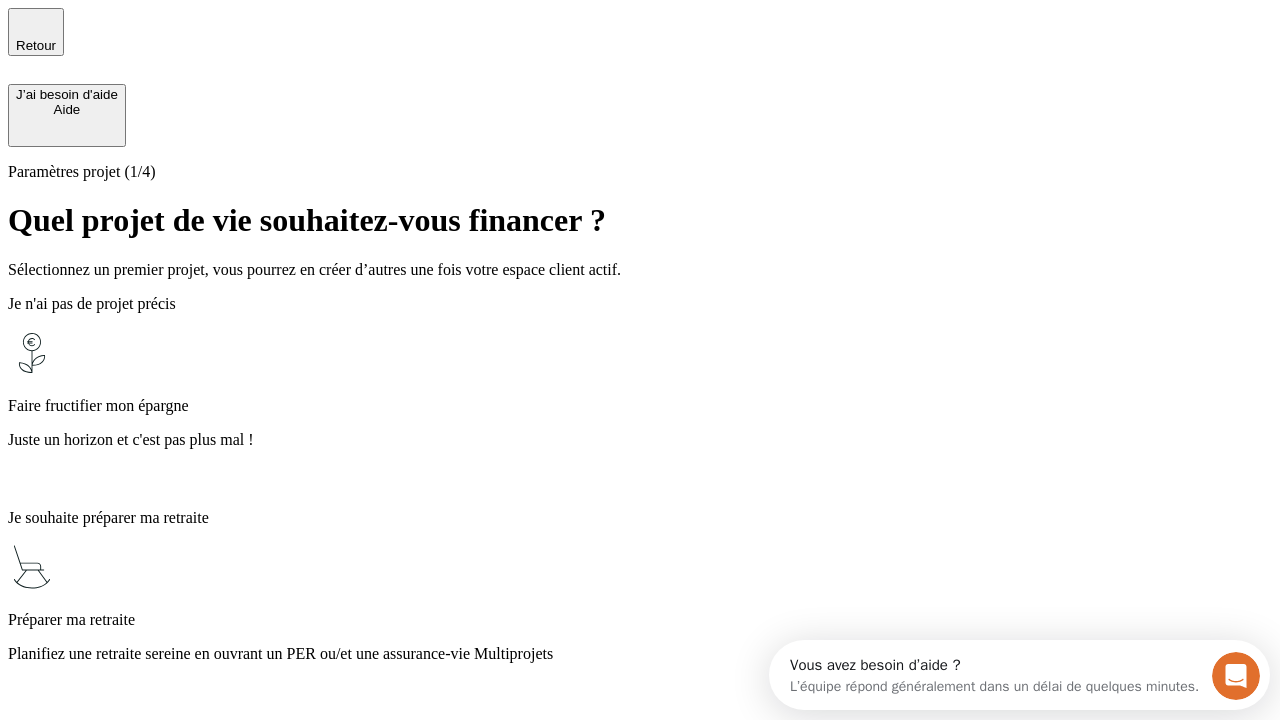 scroll, scrollTop: 0, scrollLeft: 0, axis: both 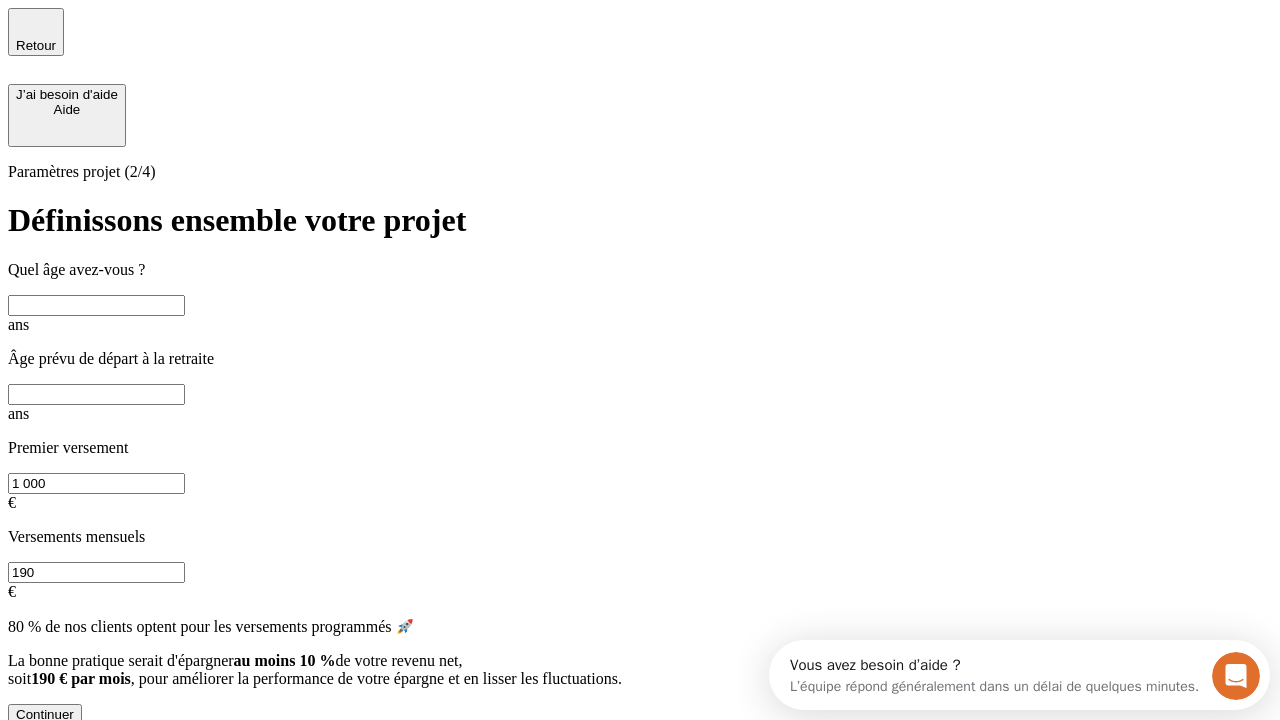 click at bounding box center (96, 305) 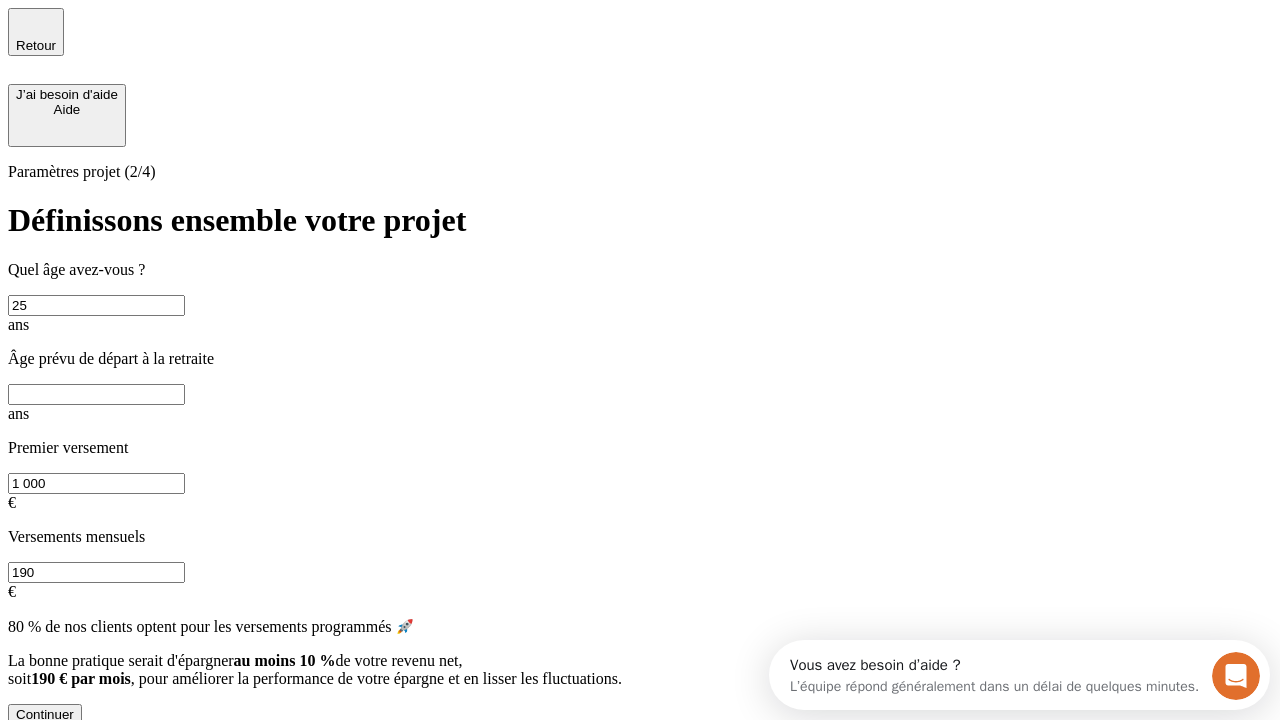 type on "25" 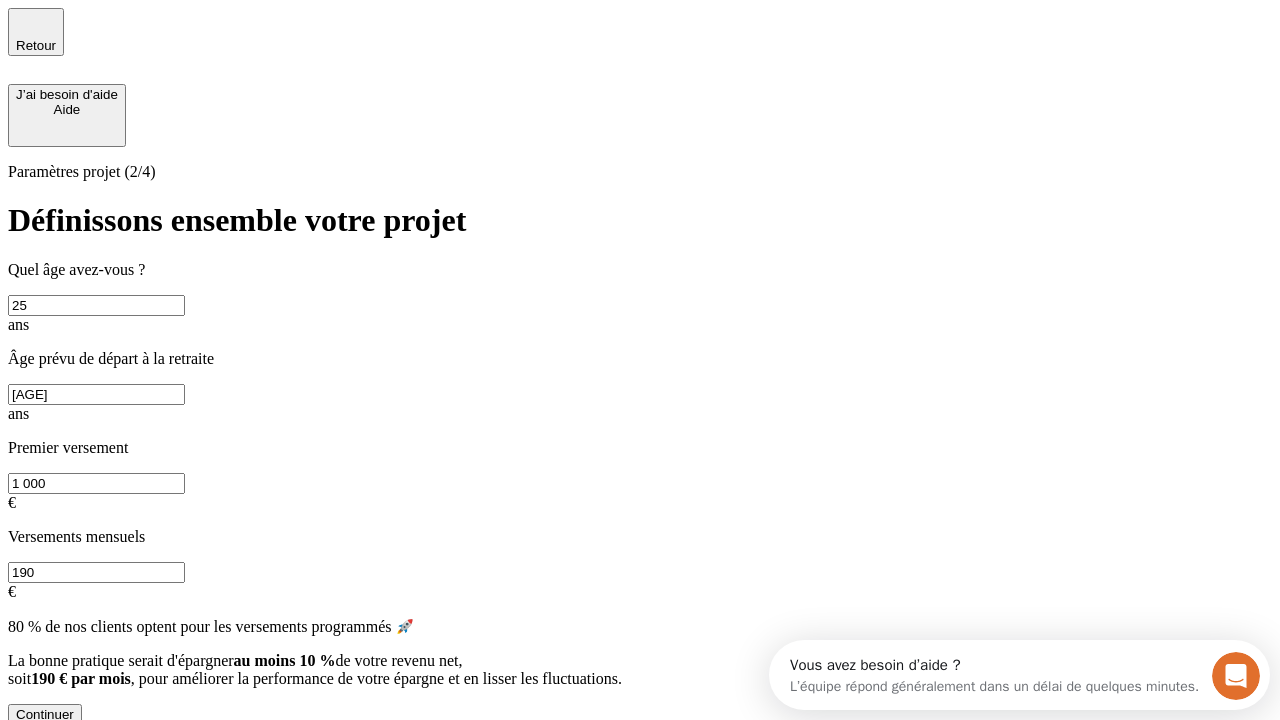 type on "[AGE]" 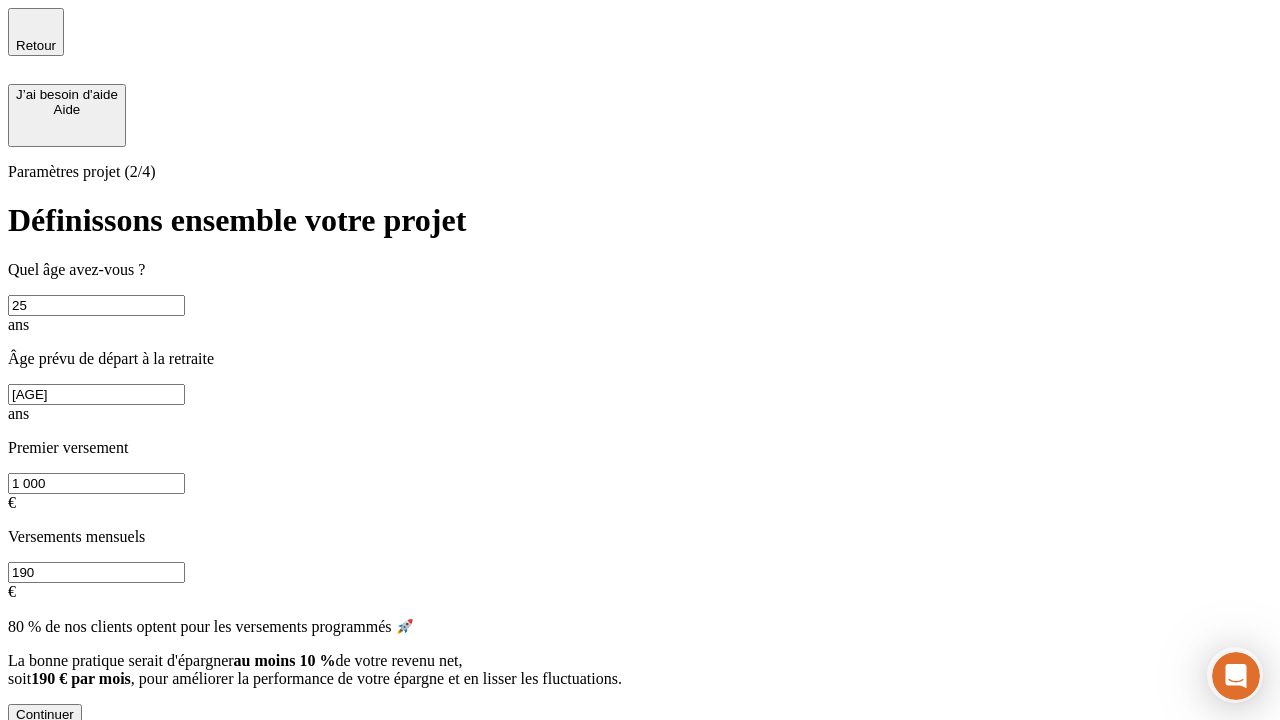 click on "190" at bounding box center [96, 572] 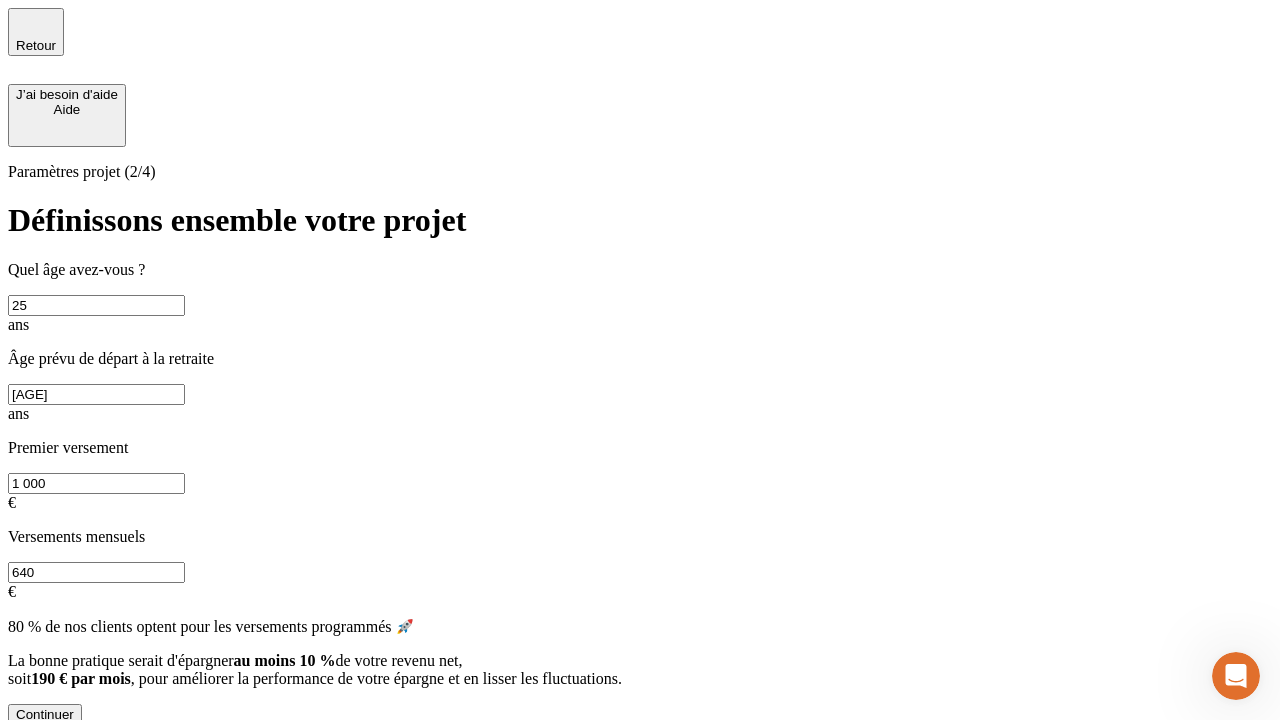 type on "640" 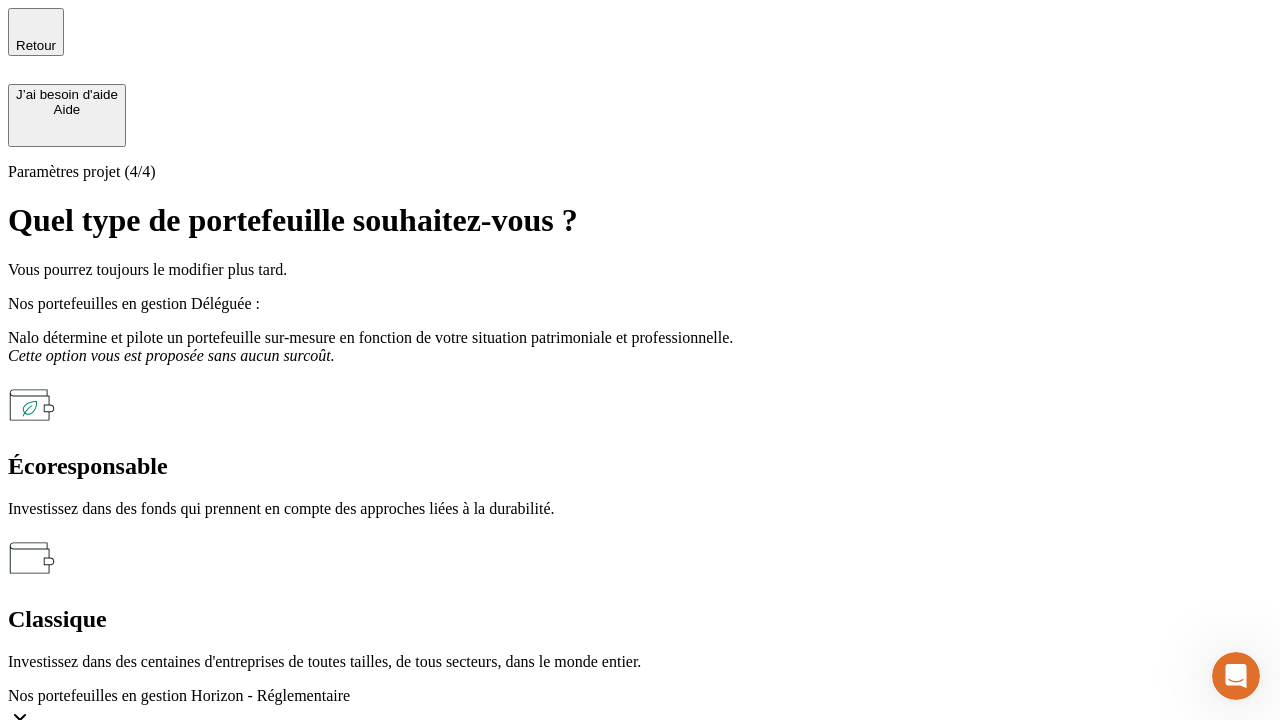 click on "Écoresponsable" at bounding box center [640, 466] 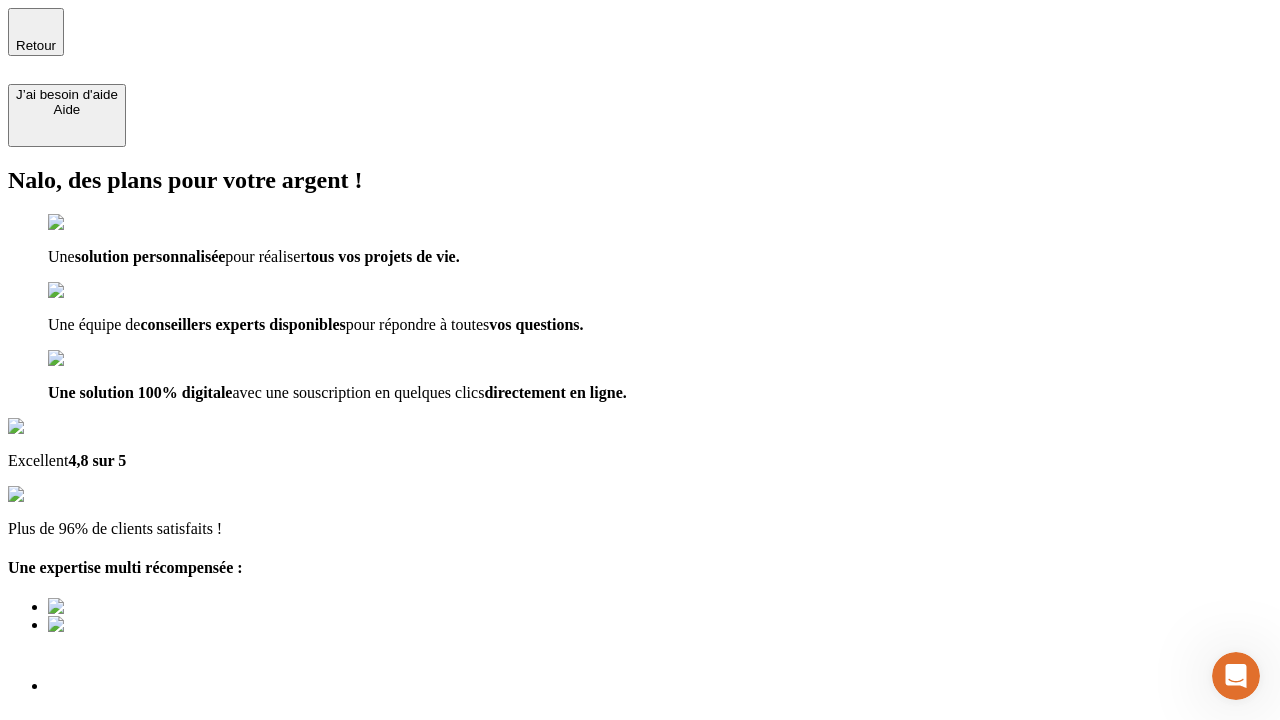 click on "Découvrir ma simulation" at bounding box center (87, 797) 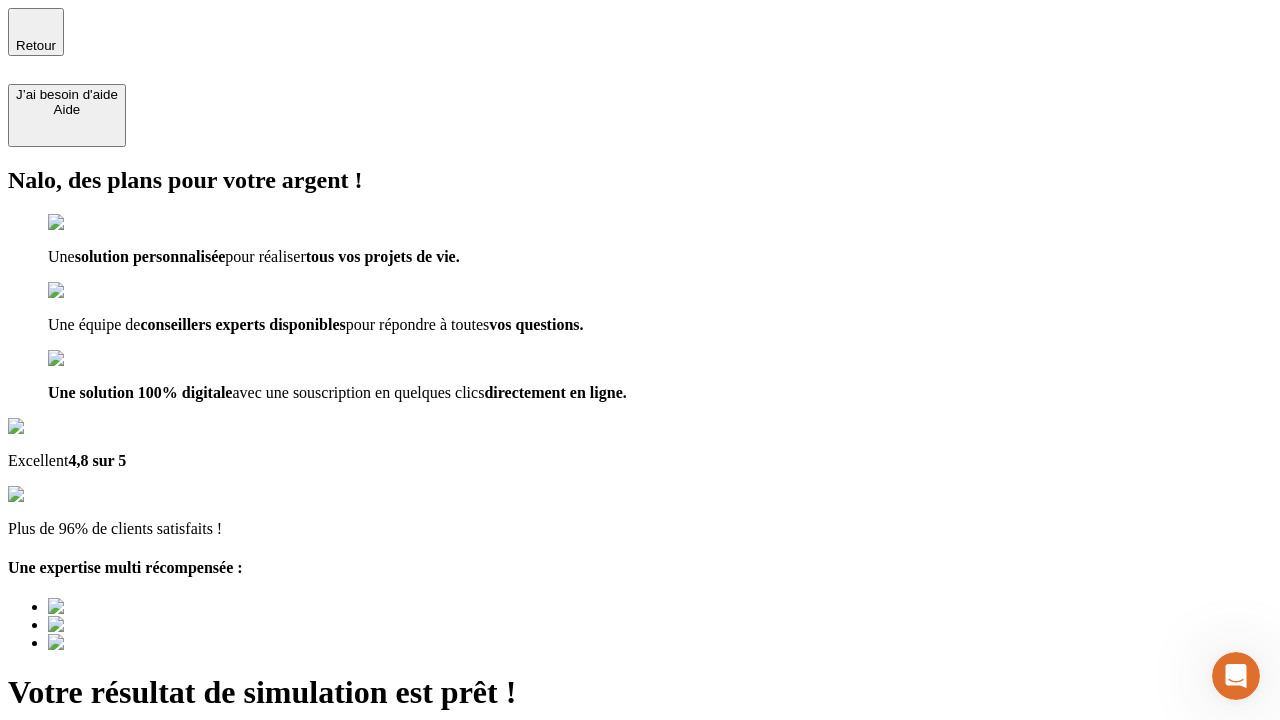 type on "[EMAIL]" 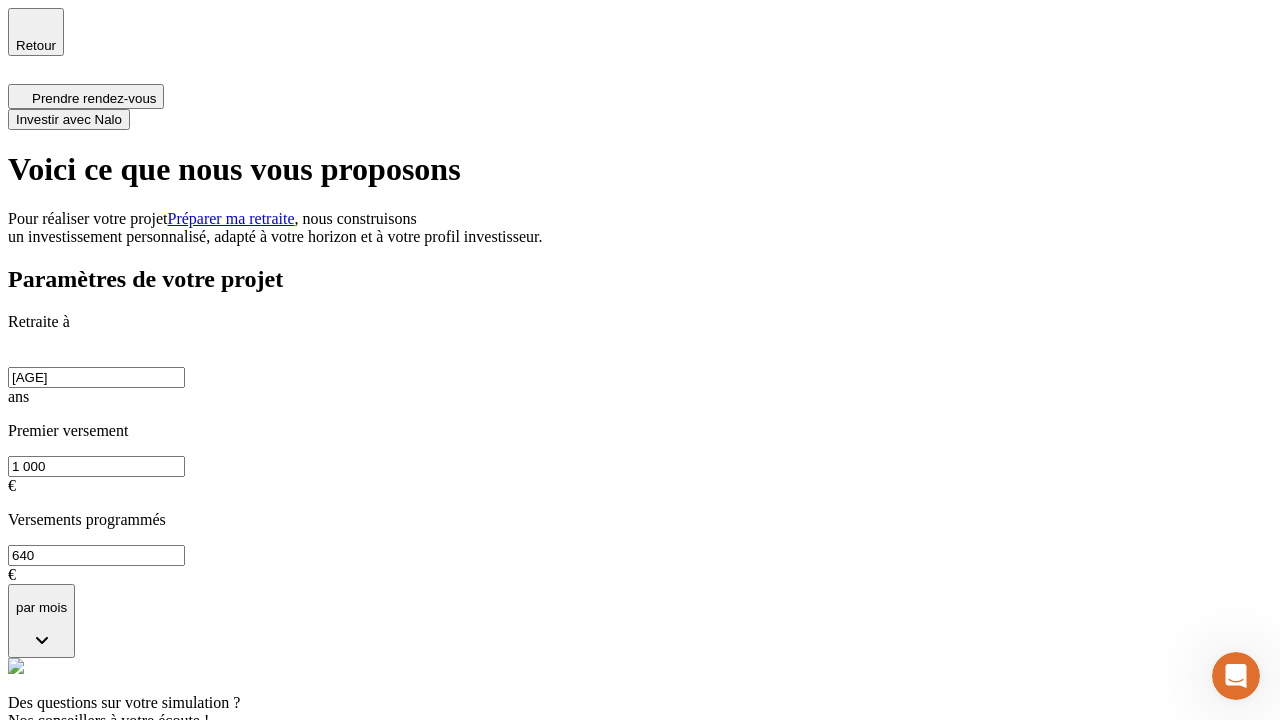 click on "Investir avec Nalo" at bounding box center [69, 119] 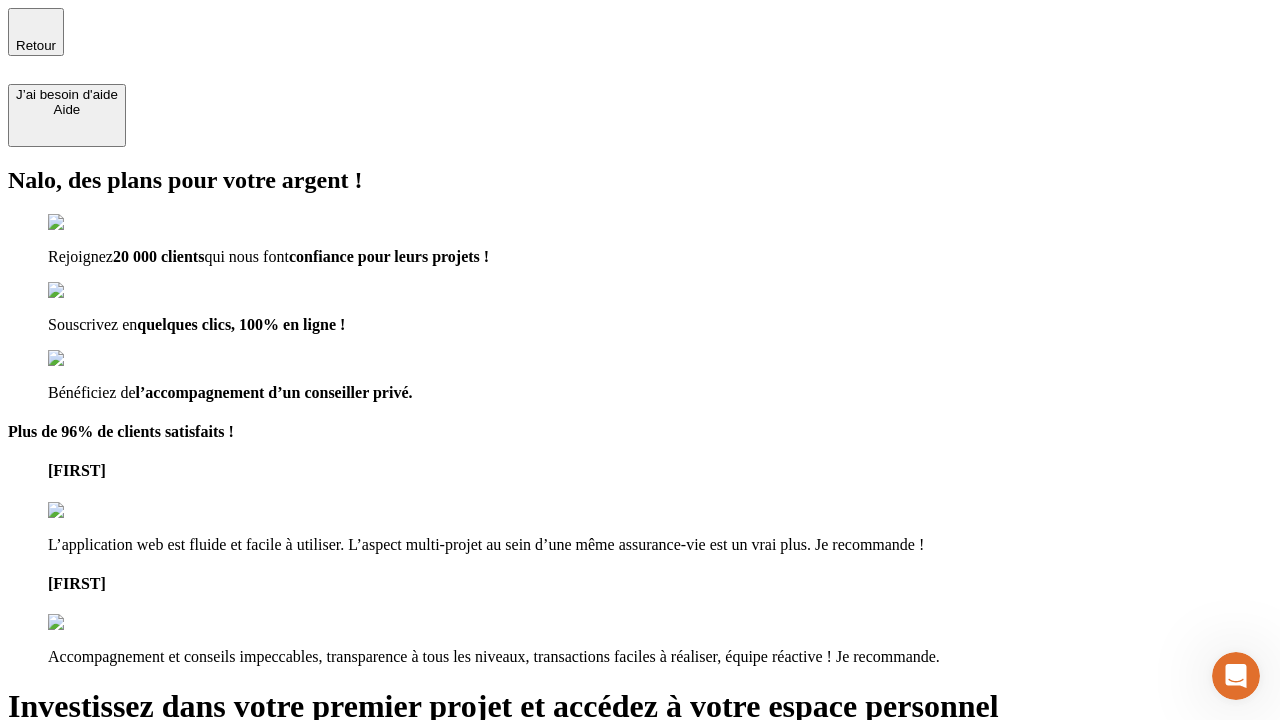 type on "[EMAIL]" 